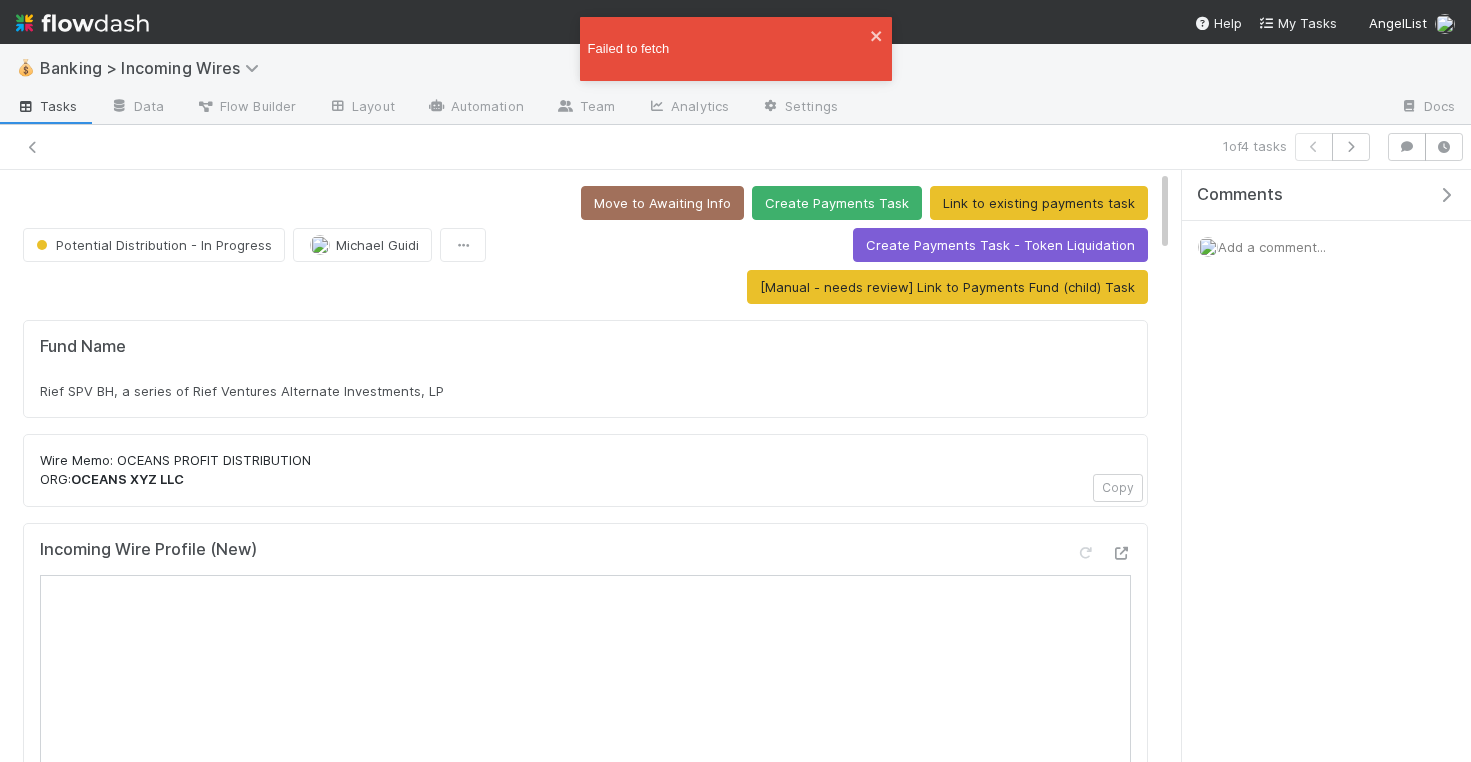 scroll, scrollTop: 0, scrollLeft: 0, axis: both 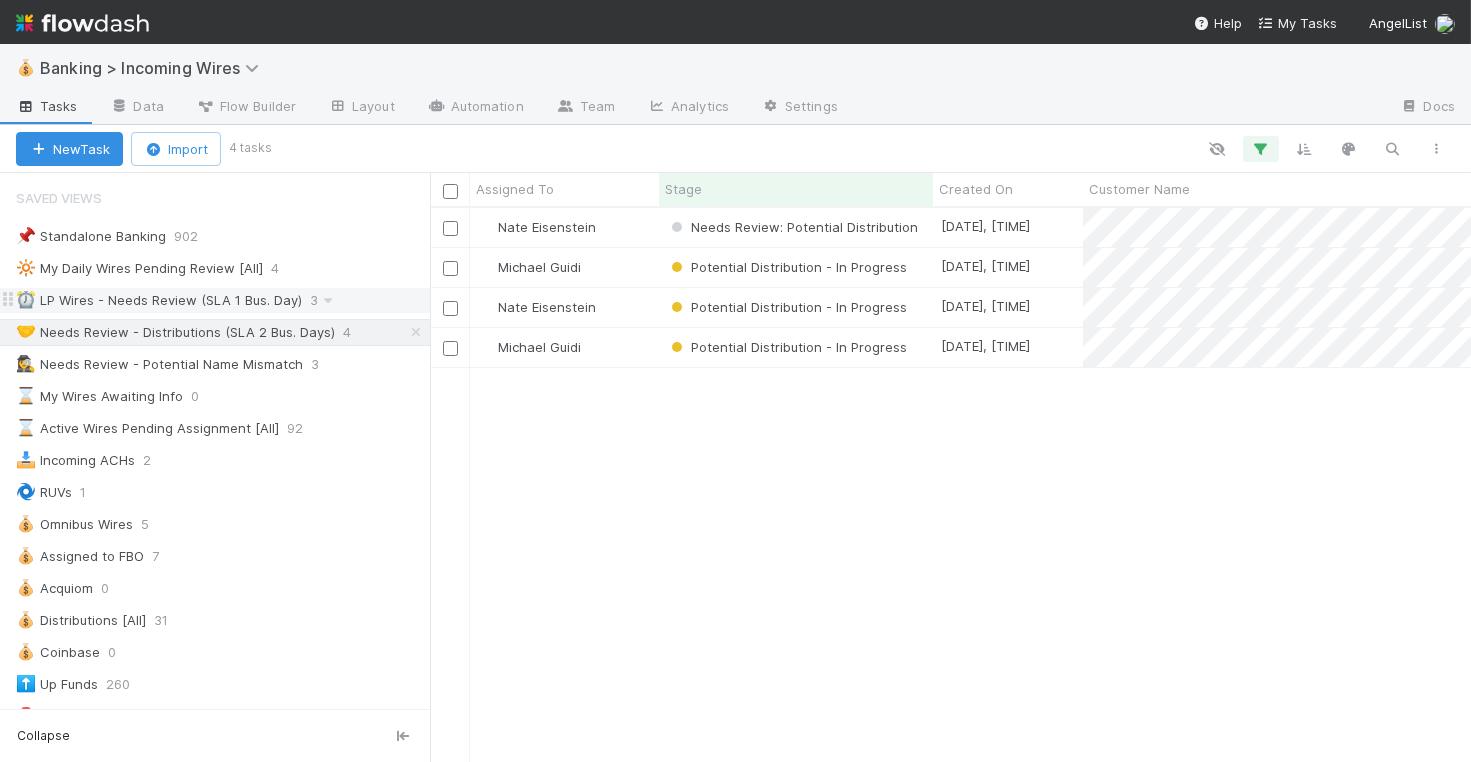 click on "⏰ LP Wires - Needs Review (SLA 1 Bus. Day)" at bounding box center (159, 300) 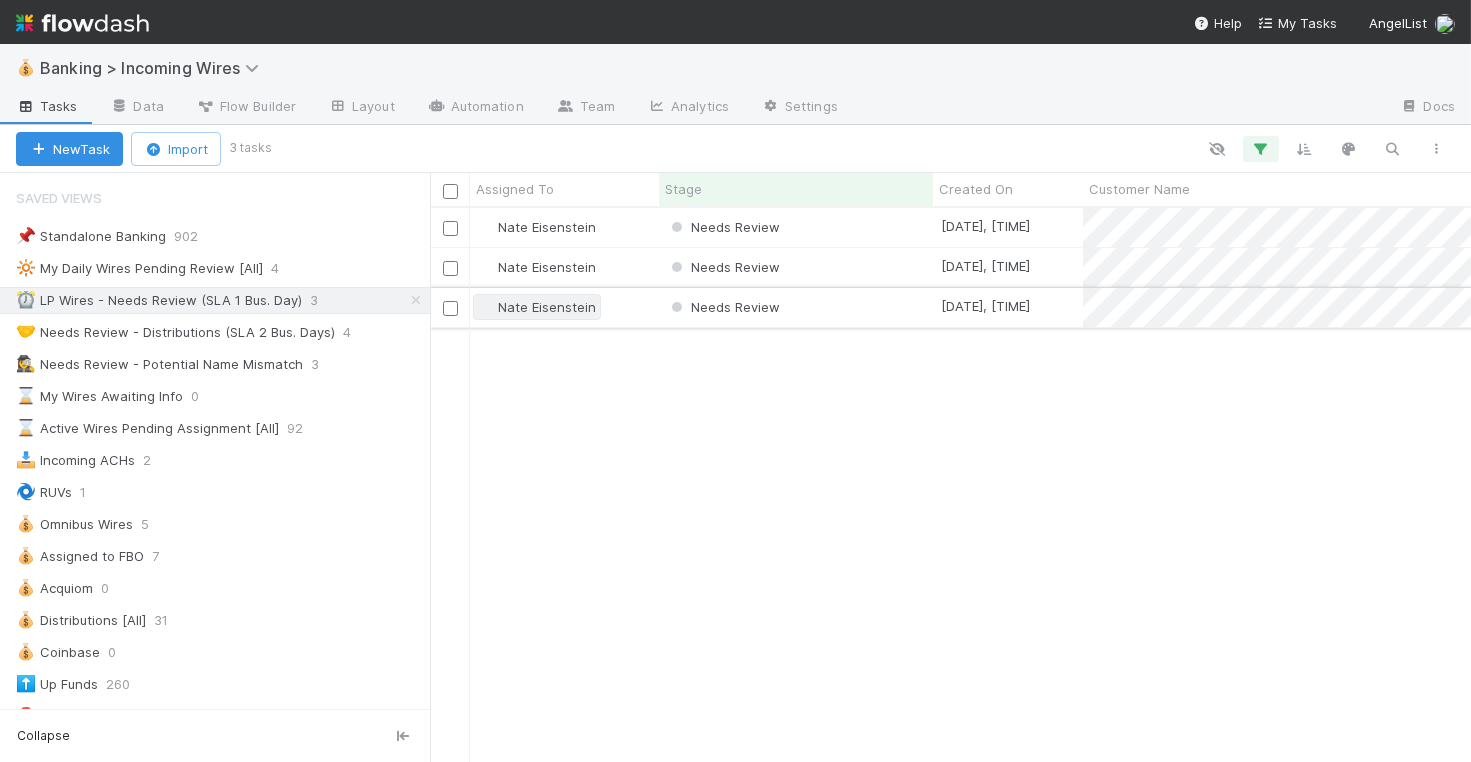 scroll, scrollTop: 1, scrollLeft: 1, axis: both 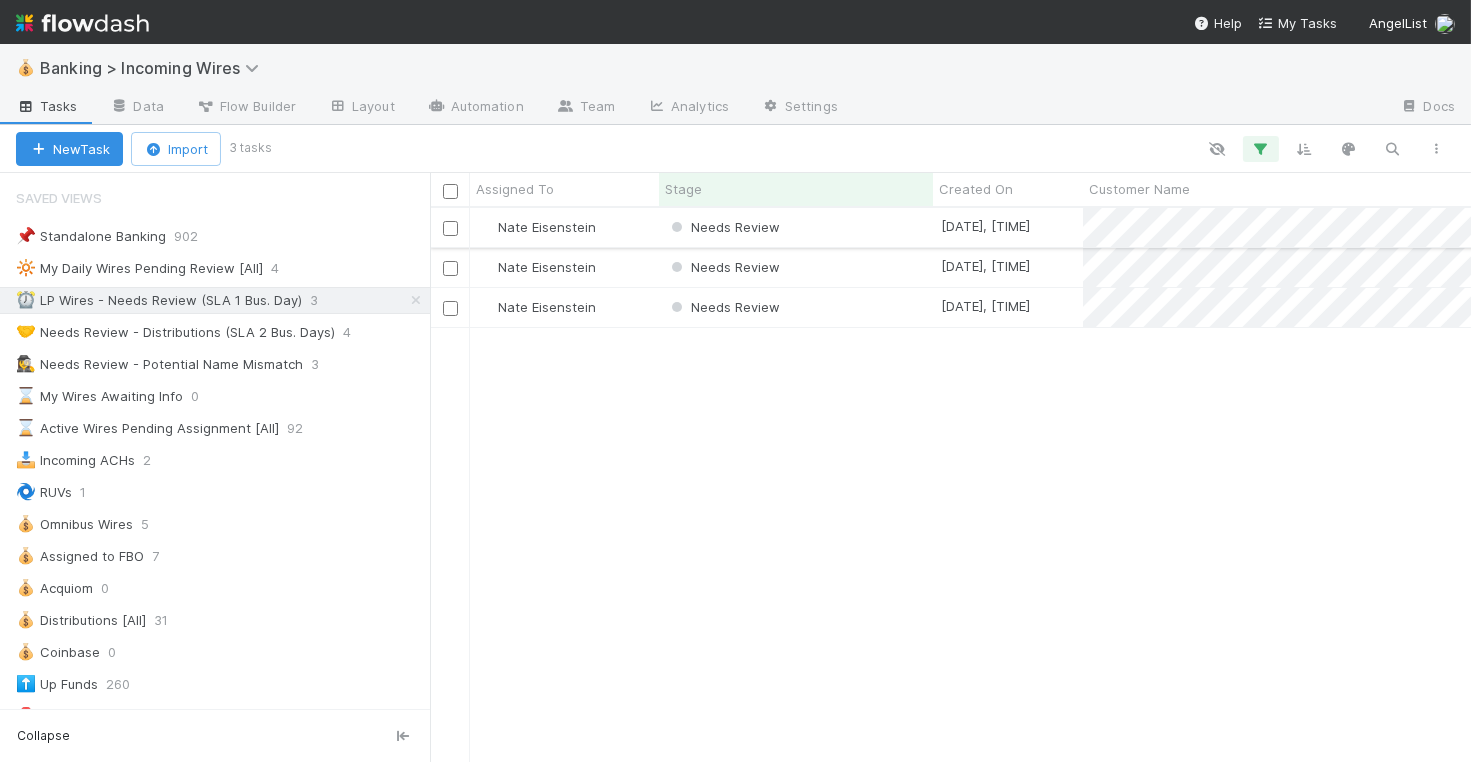click on "Needs Review" at bounding box center (796, 227) 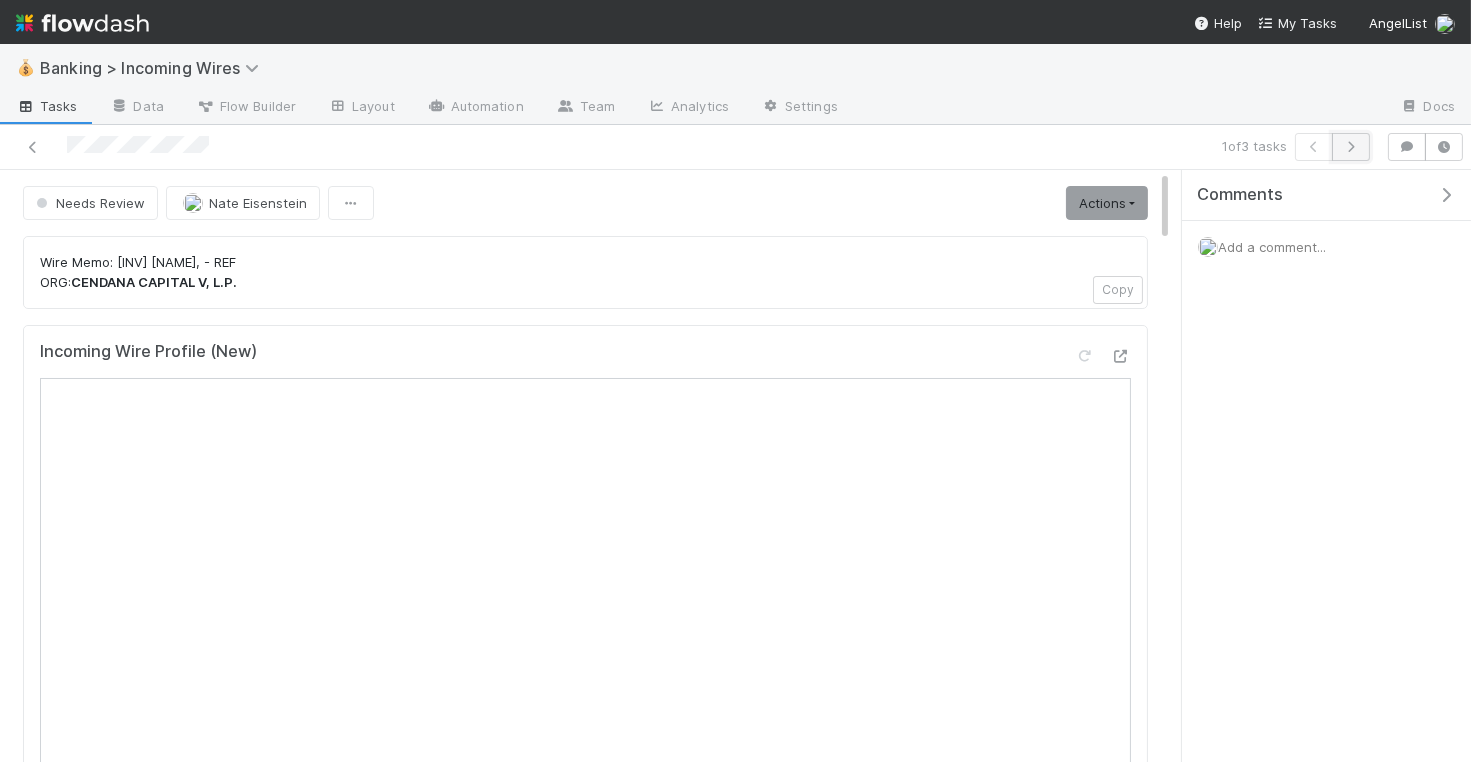 click at bounding box center (1351, 147) 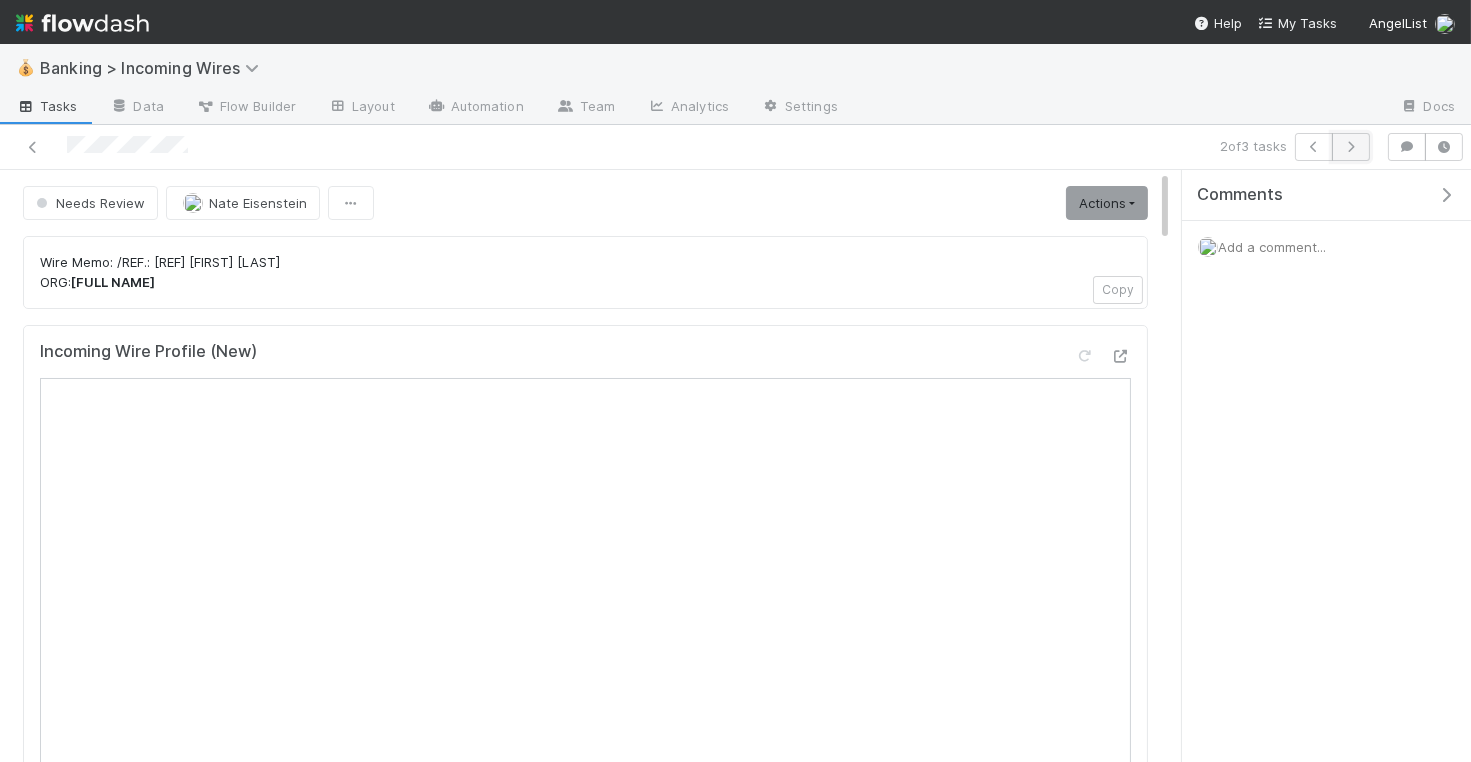 click at bounding box center (1351, 147) 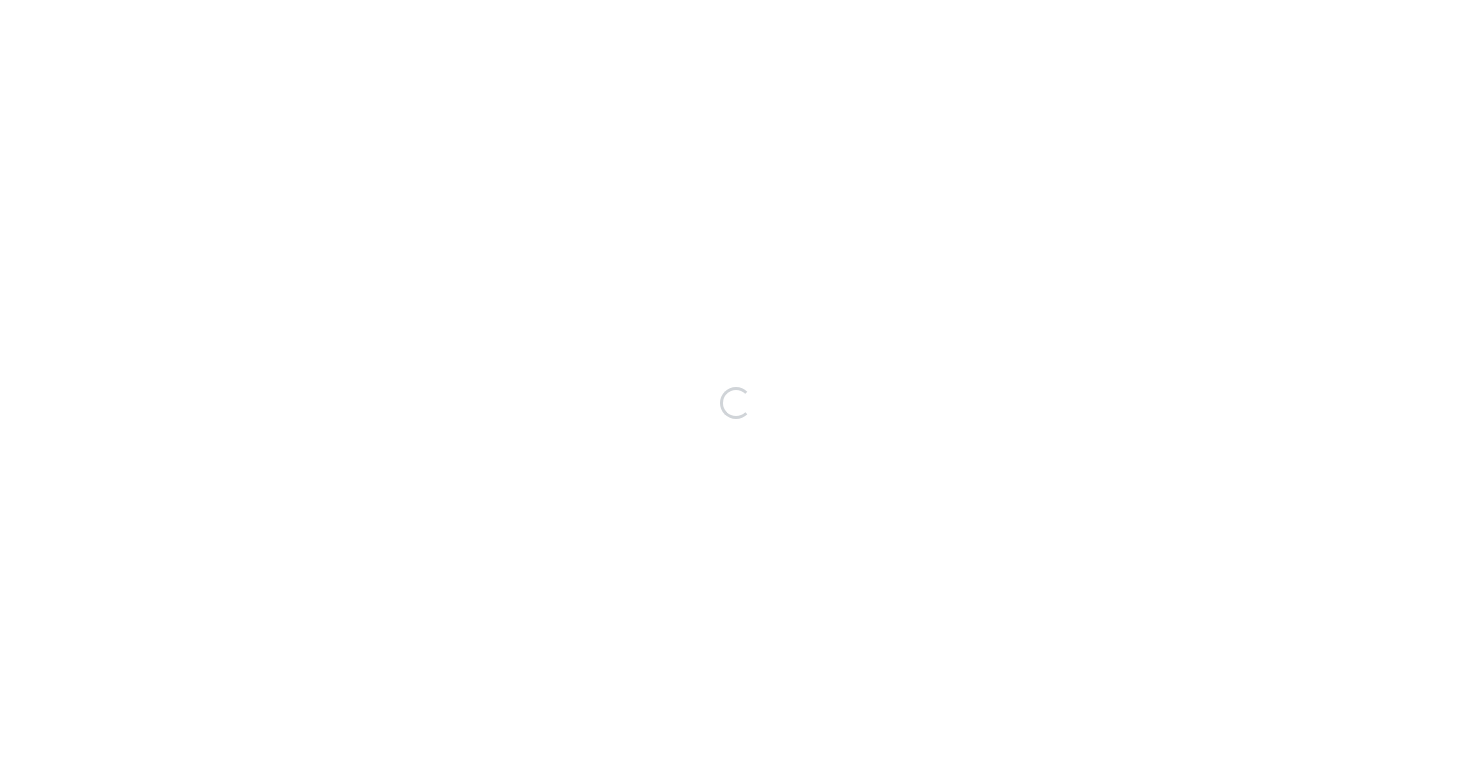 scroll, scrollTop: 0, scrollLeft: 0, axis: both 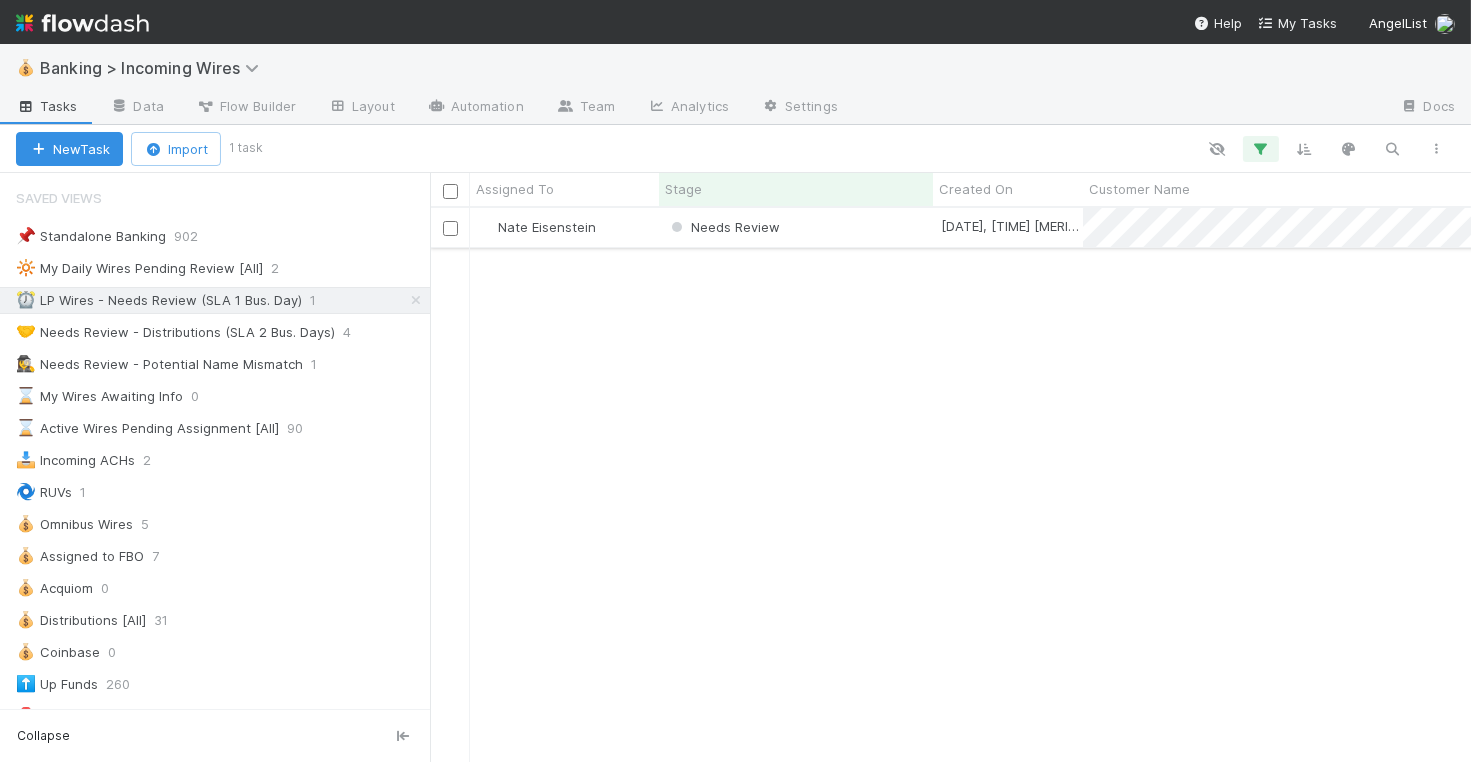 click on "Needs Review" at bounding box center [796, 227] 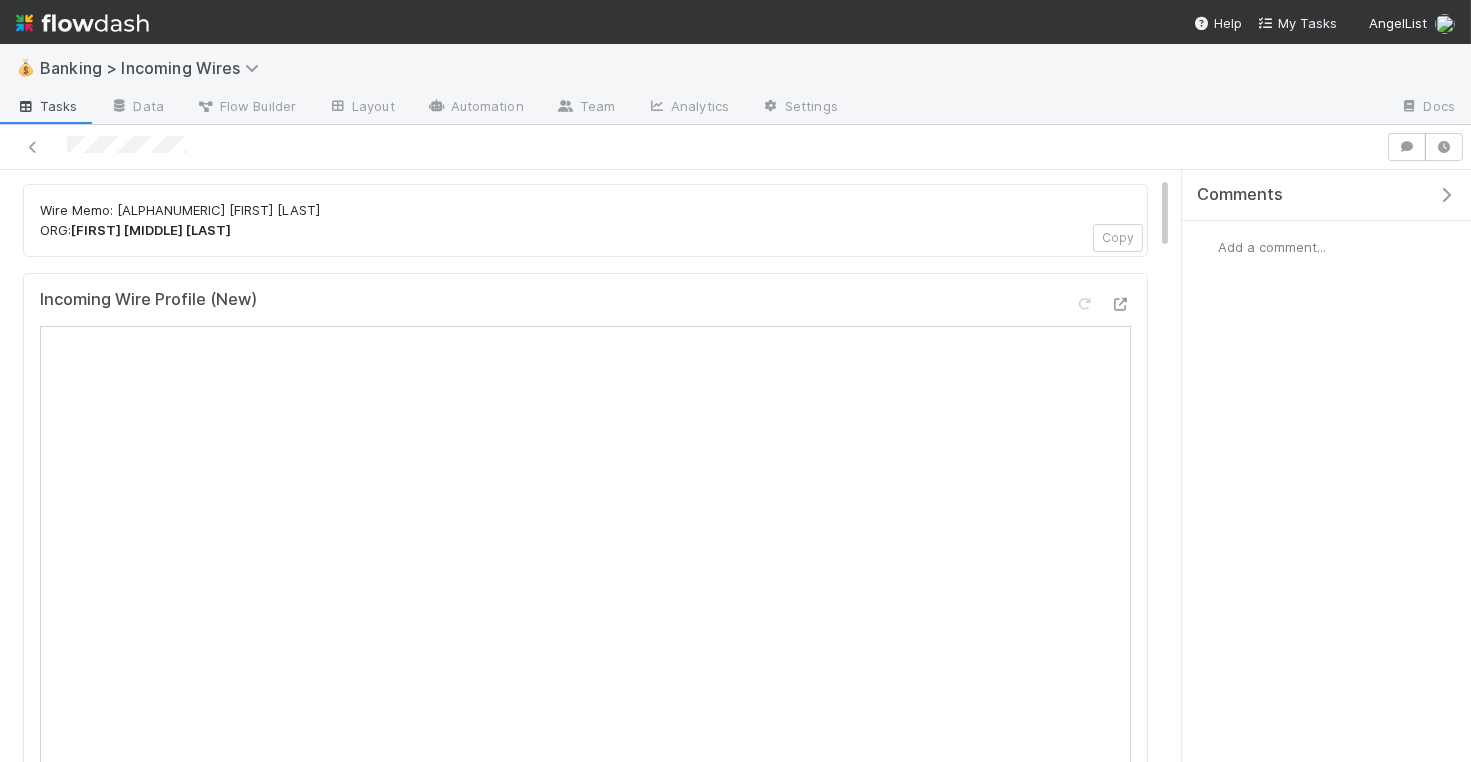 scroll, scrollTop: 64, scrollLeft: 0, axis: vertical 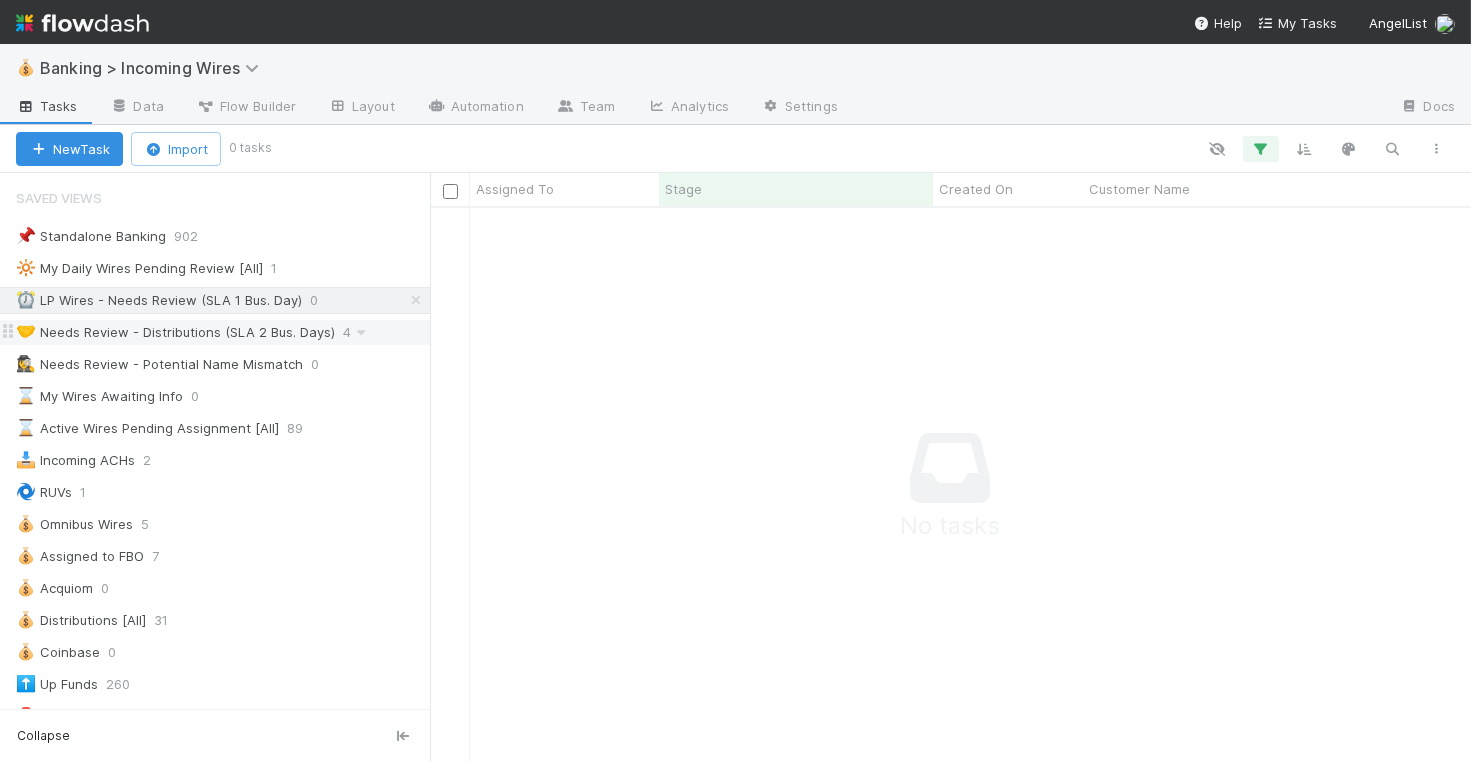click on "🤝 Needs Review - Distributions (SLA 2 Bus. Days)" at bounding box center [175, 332] 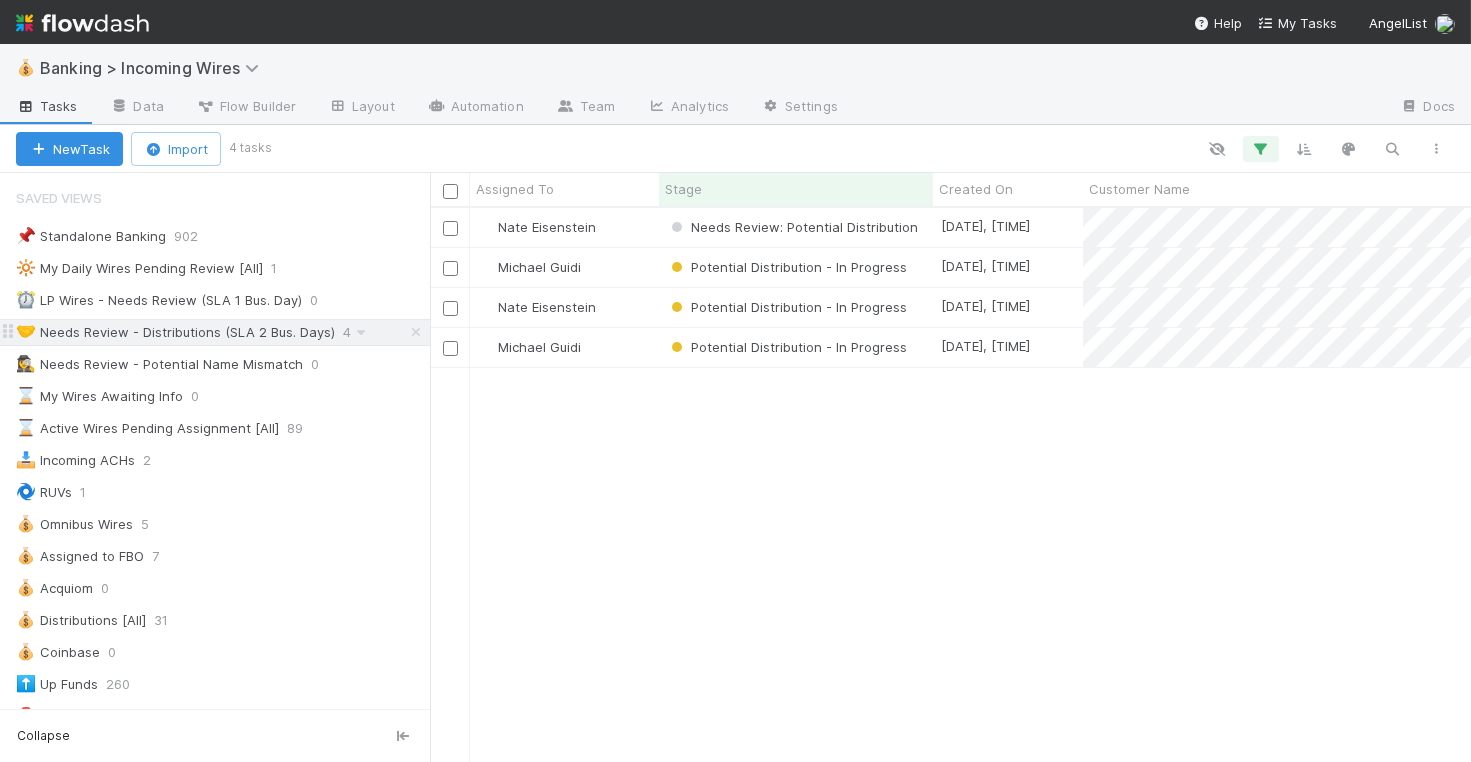scroll, scrollTop: 1, scrollLeft: 1, axis: both 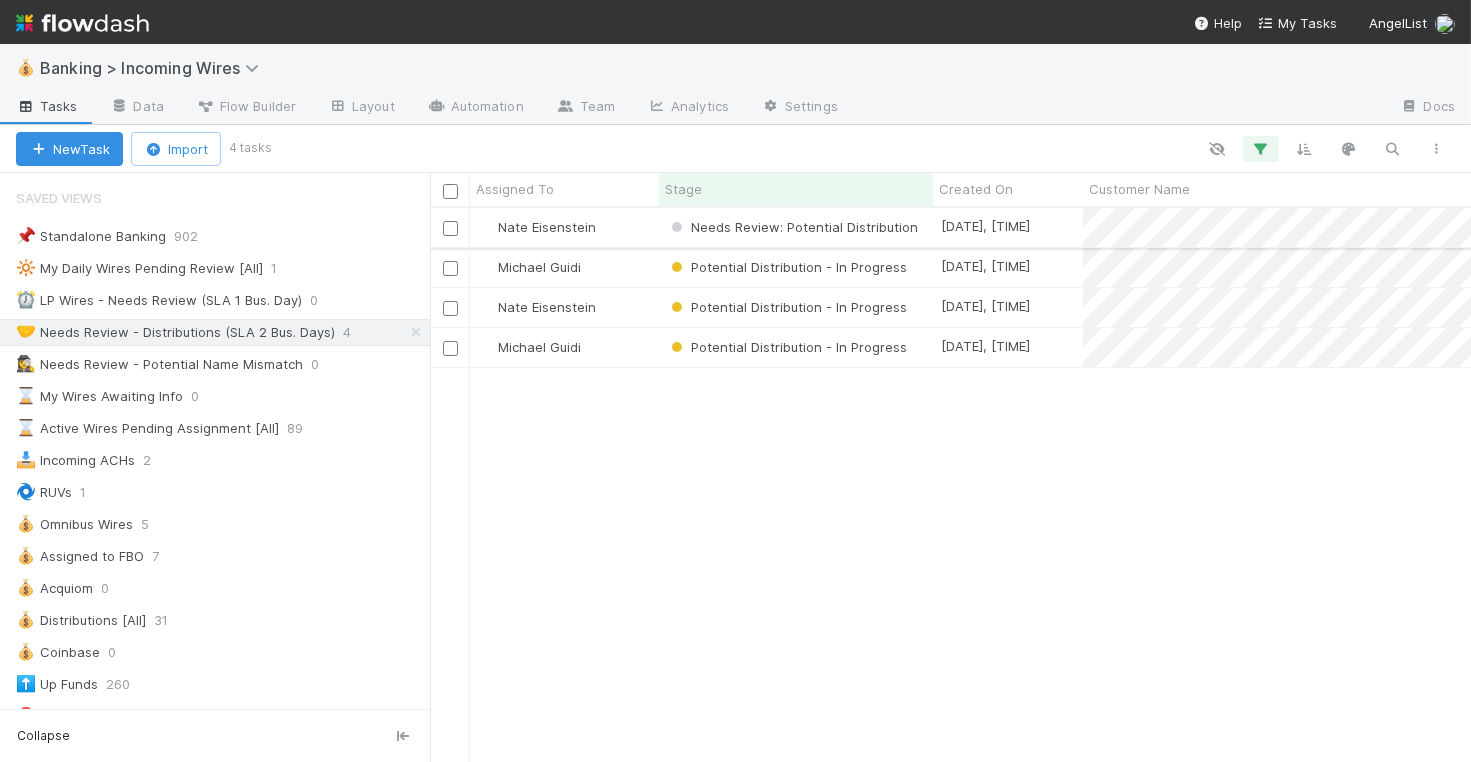 click on "Nate  Eisenstein" at bounding box center (564, 227) 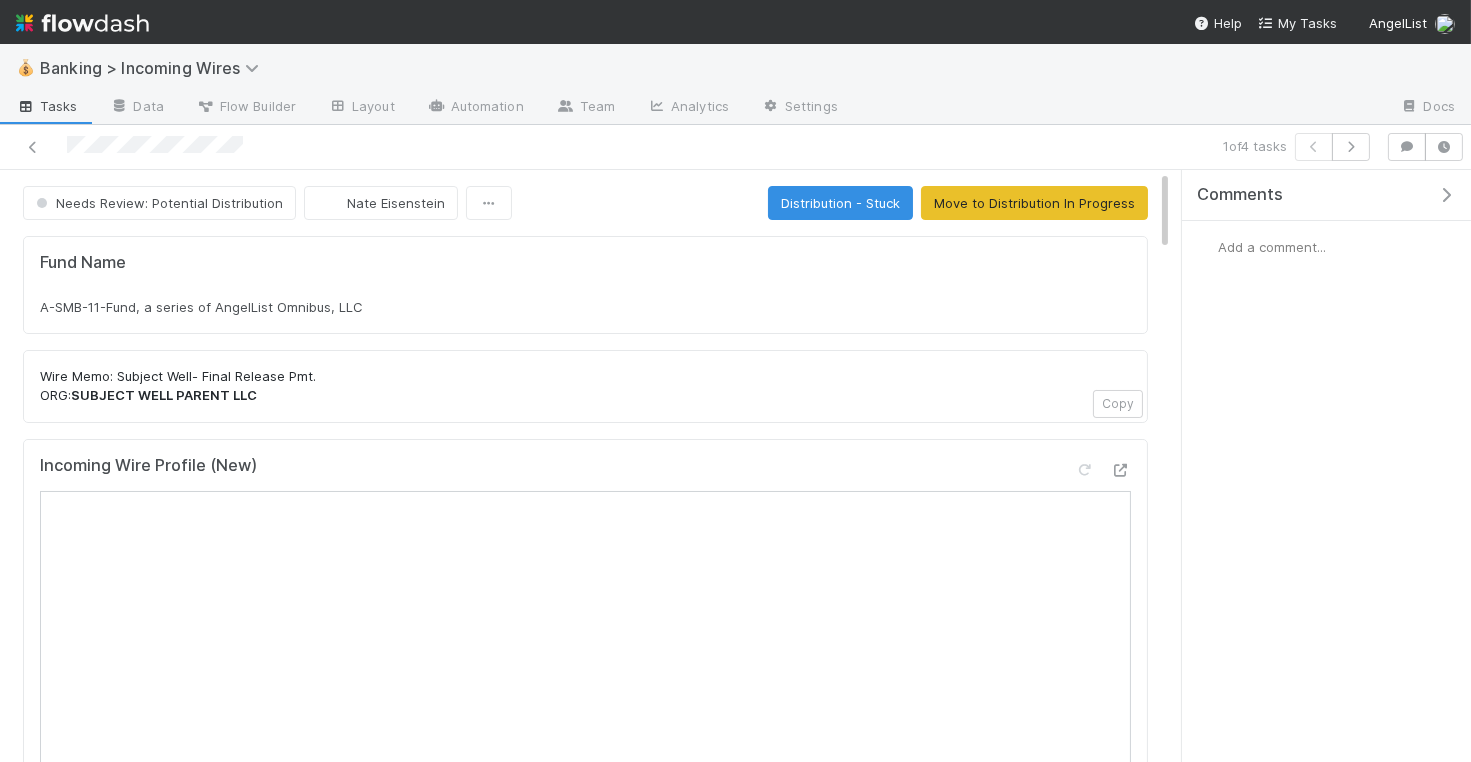 click on "A-SMB-11-Fund, a series of AngelList Omnibus, LLC" at bounding box center (585, 307) 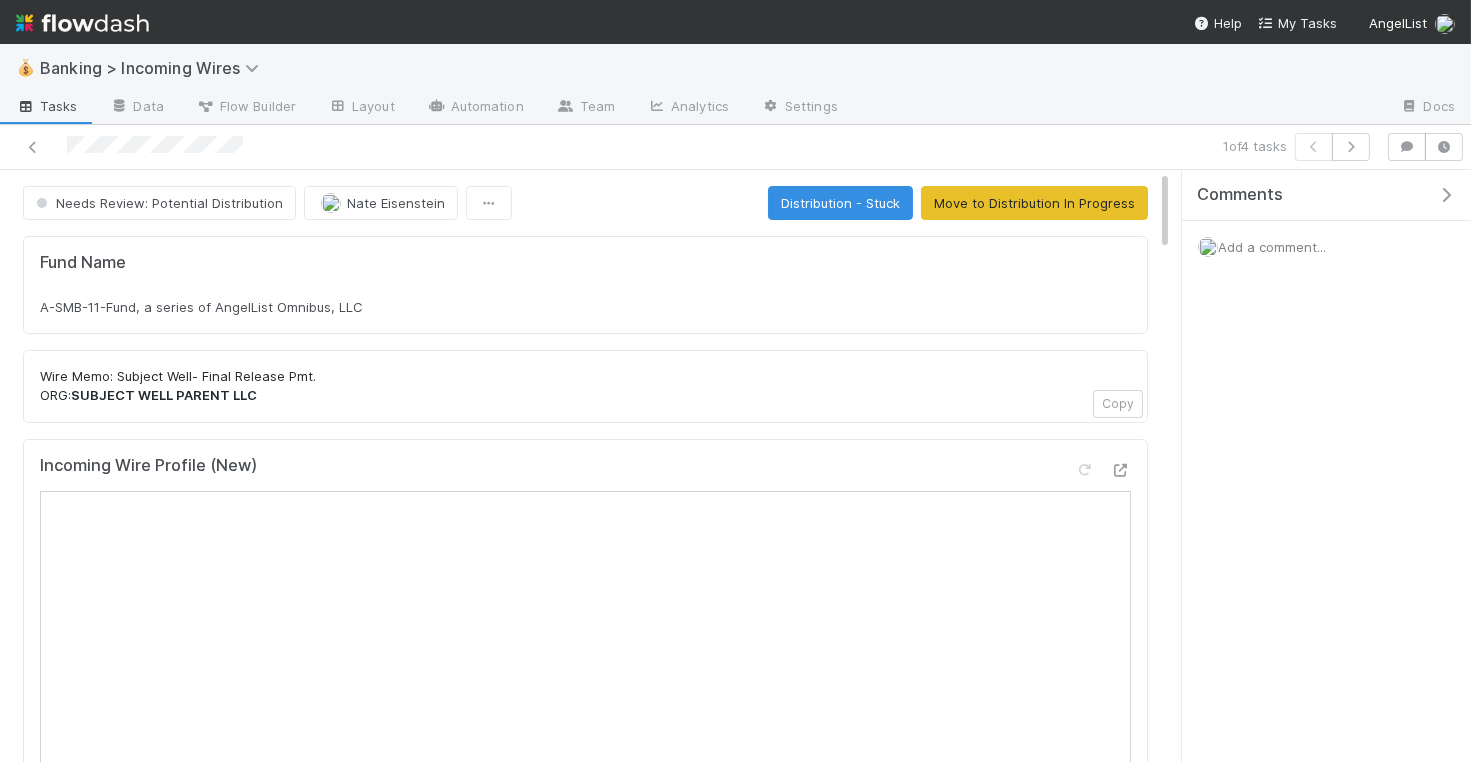 click on "A-SMB-11-Fund, a series of AngelList Omnibus, LLC" at bounding box center (585, 307) 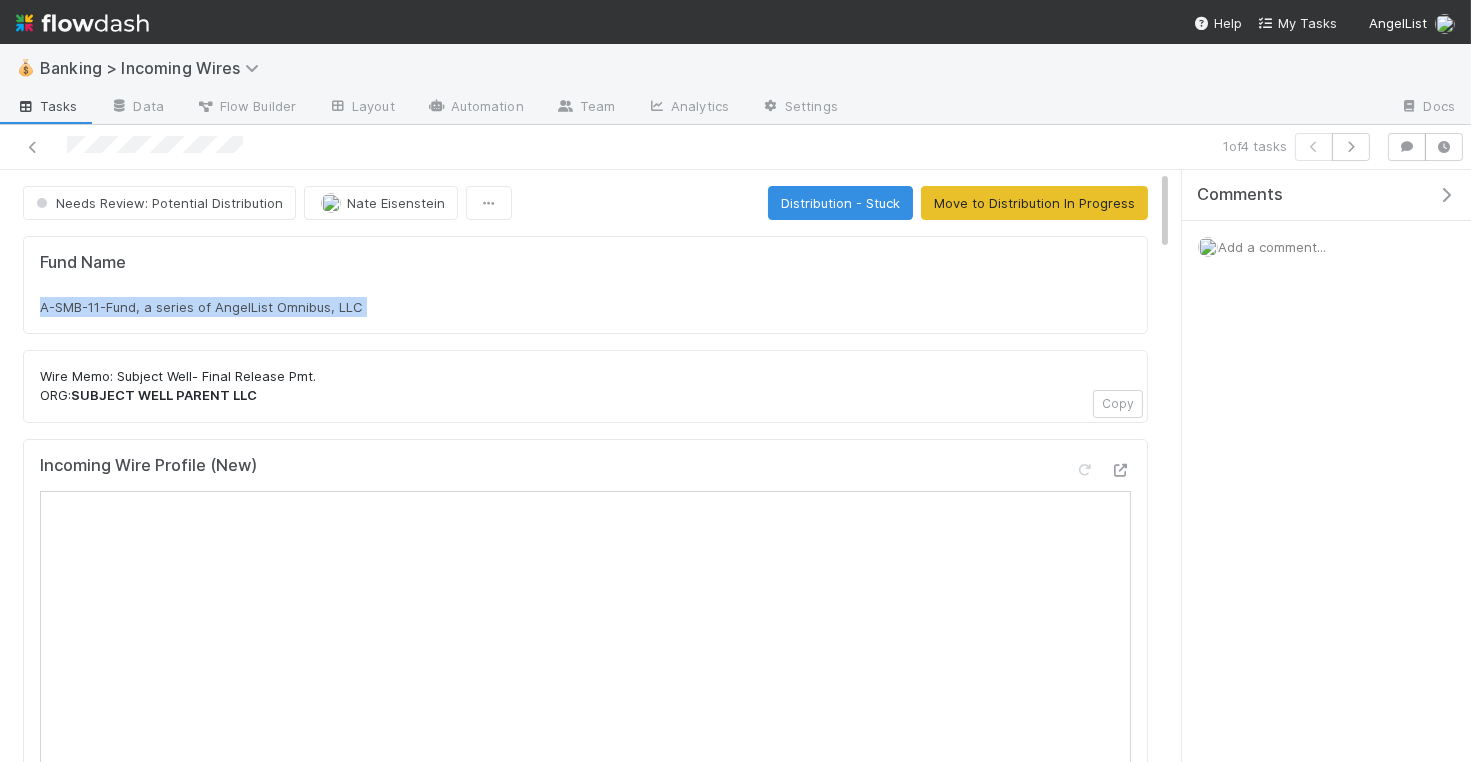 click on "A-SMB-11-Fund, a series of AngelList Omnibus, LLC" at bounding box center [585, 307] 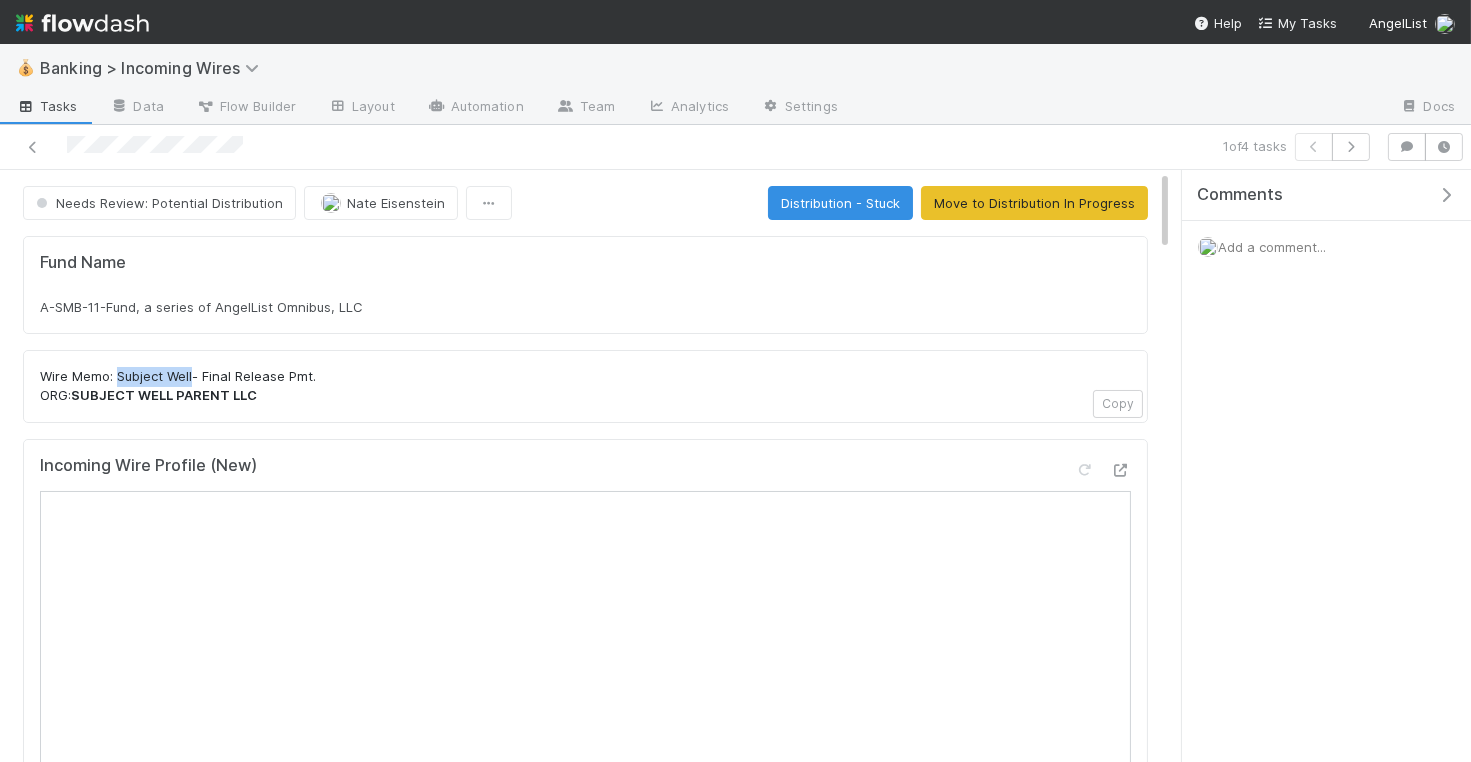 drag, startPoint x: 115, startPoint y: 369, endPoint x: 192, endPoint y: 372, distance: 77.05842 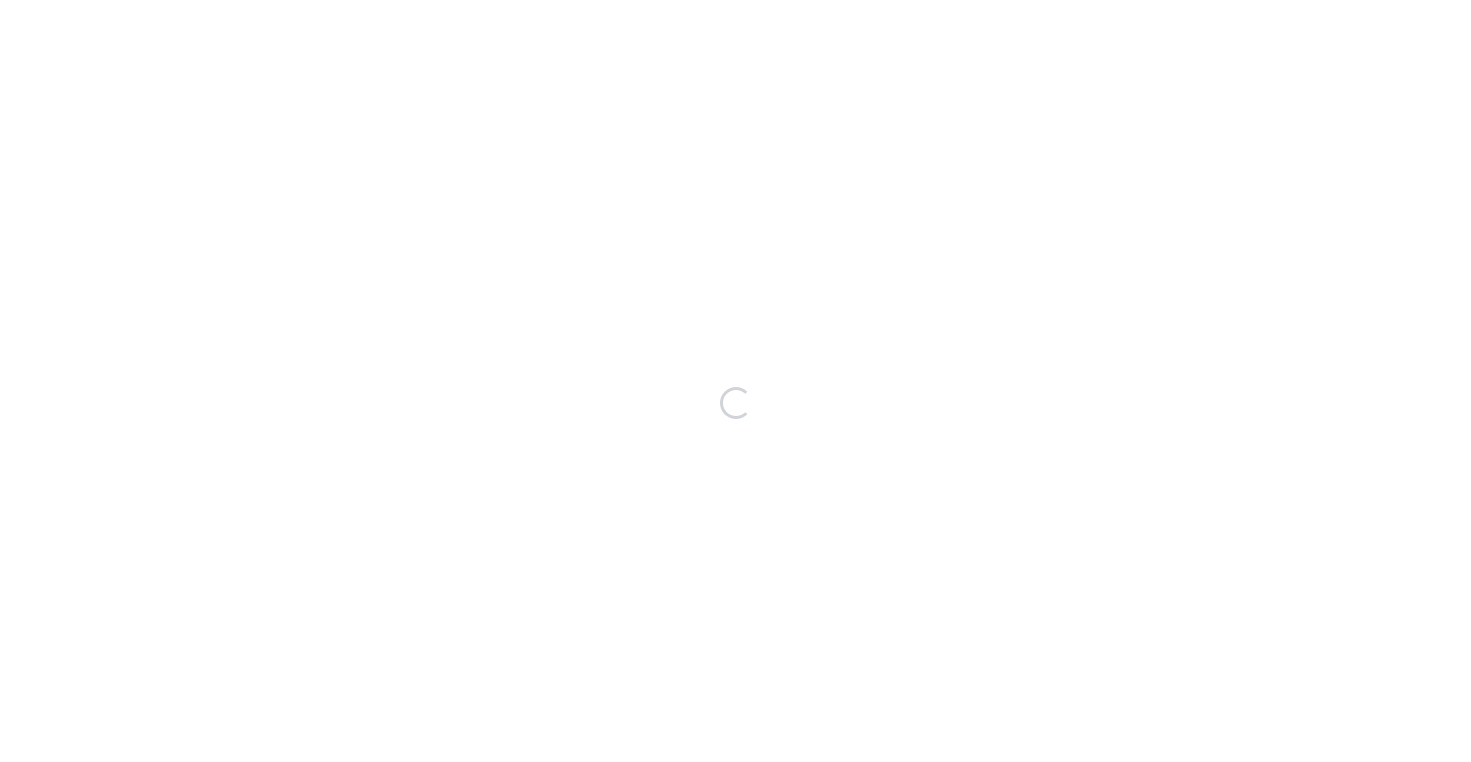 scroll, scrollTop: 0, scrollLeft: 0, axis: both 